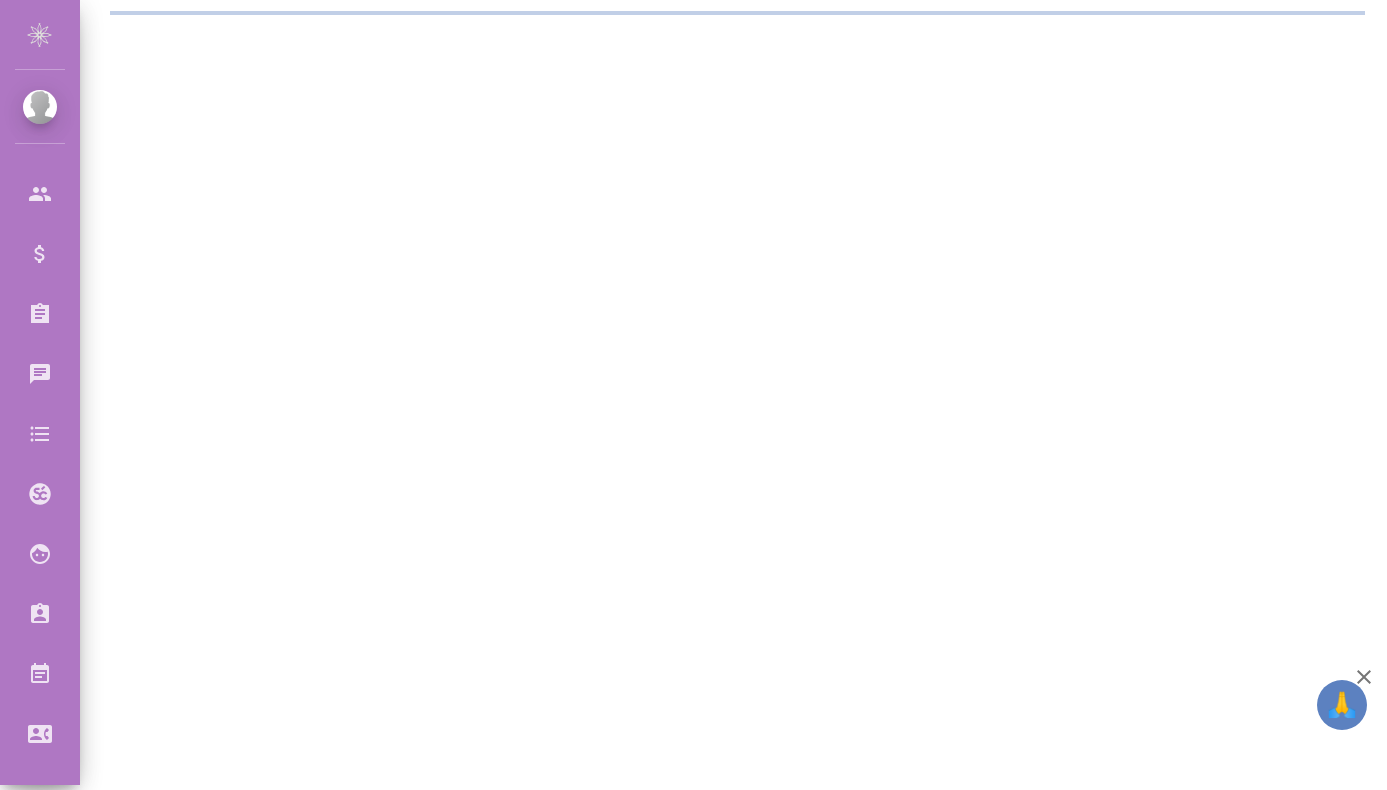 scroll, scrollTop: 0, scrollLeft: 0, axis: both 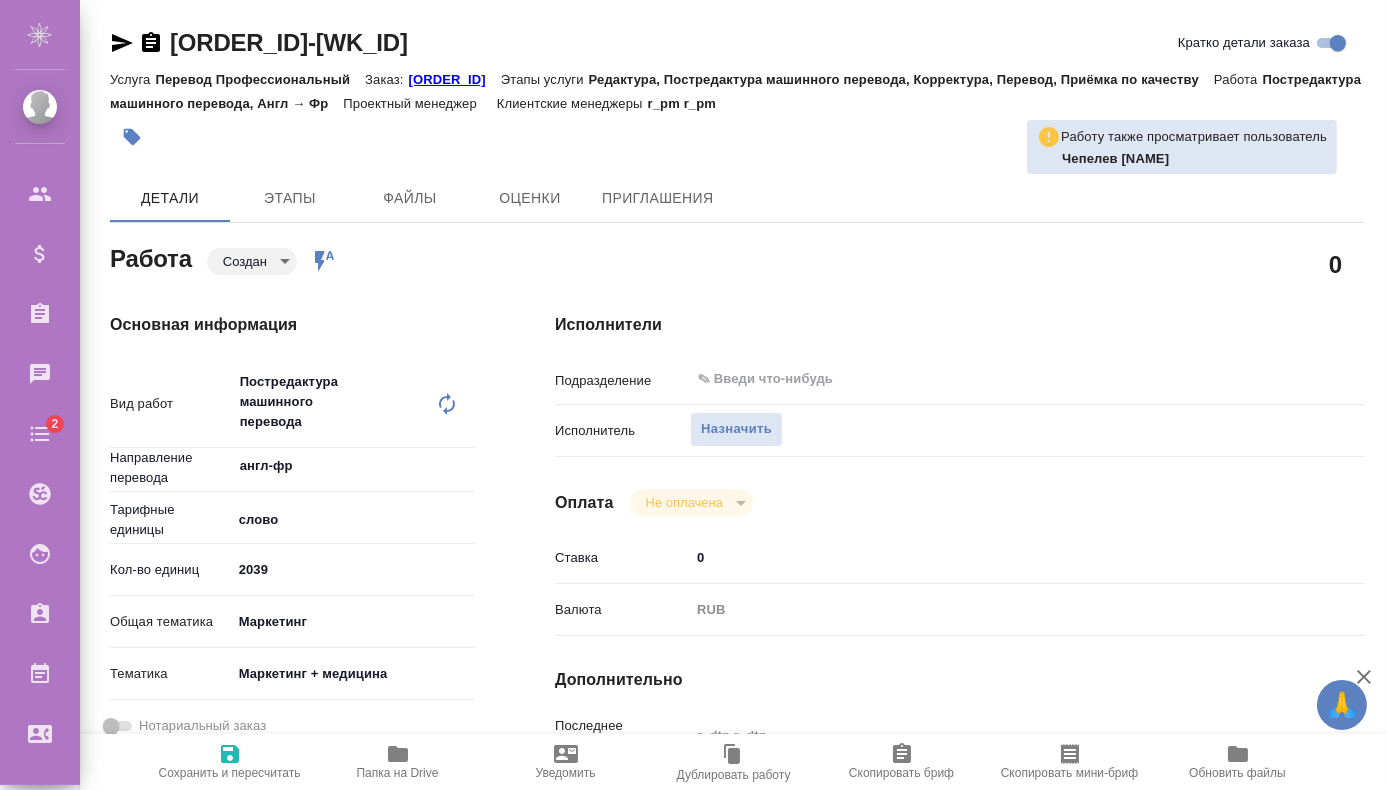 click at bounding box center (230, 754) 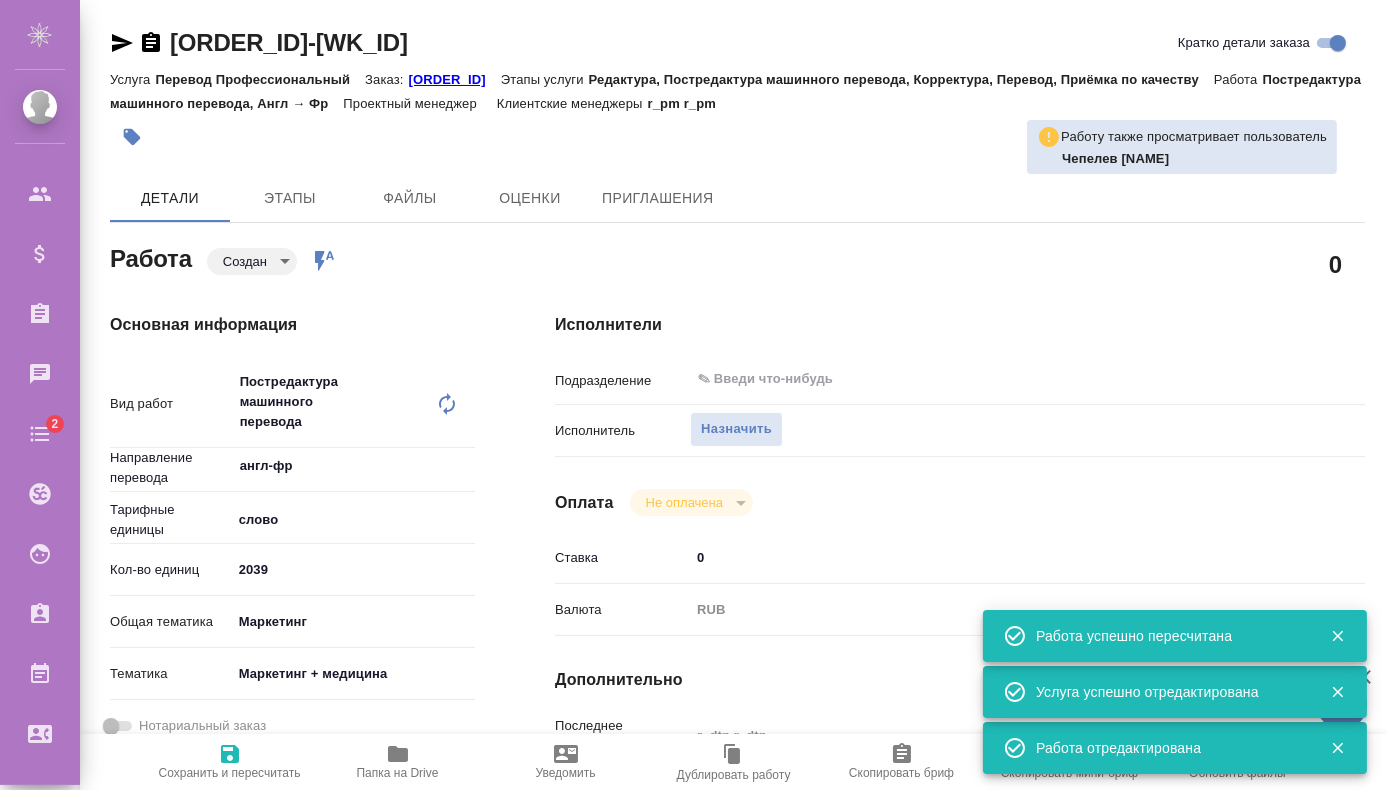 click on "Тарифные единицы слово 5a8b1489cc6b4906c91bfd90" at bounding box center (292, 526) 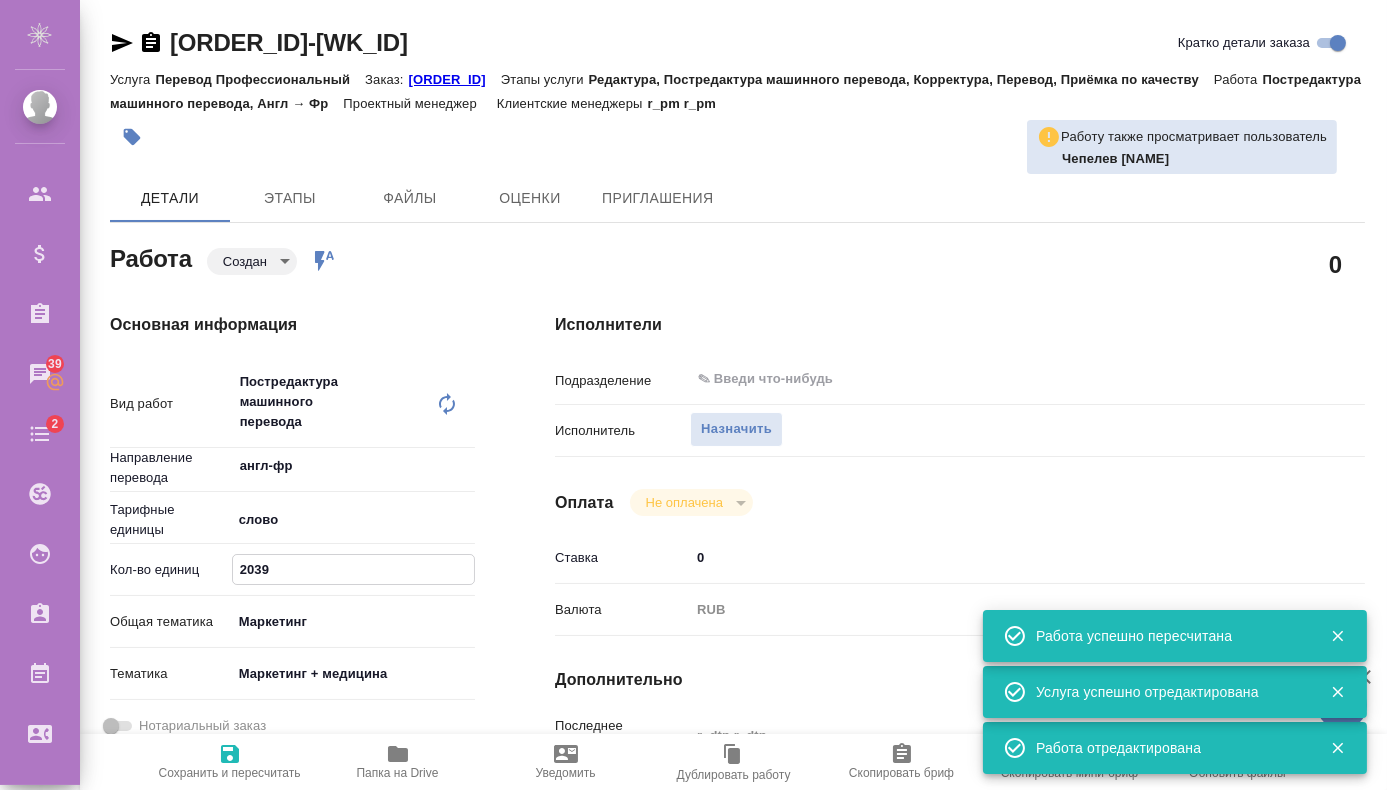 click on "2039" at bounding box center [353, 569] 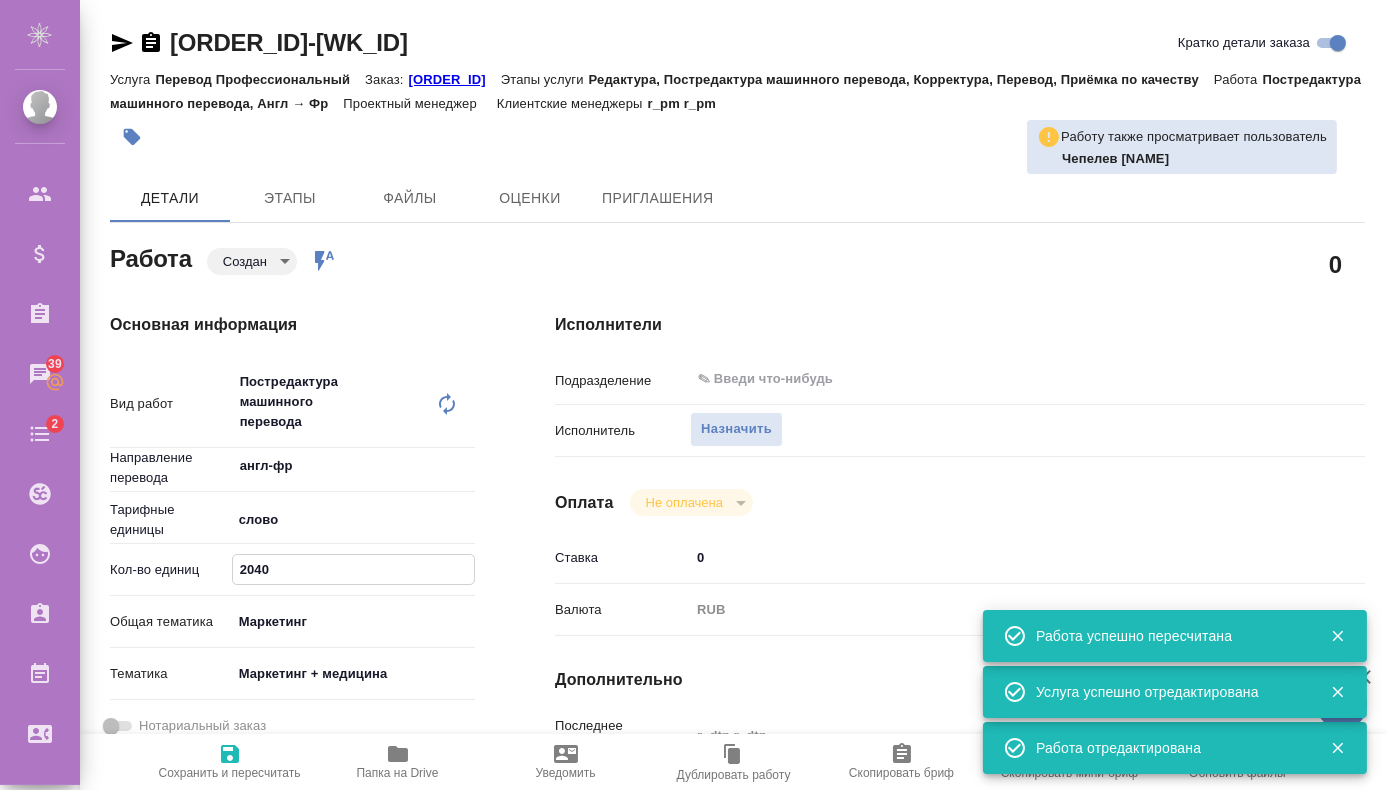 click at bounding box center (230, 754) 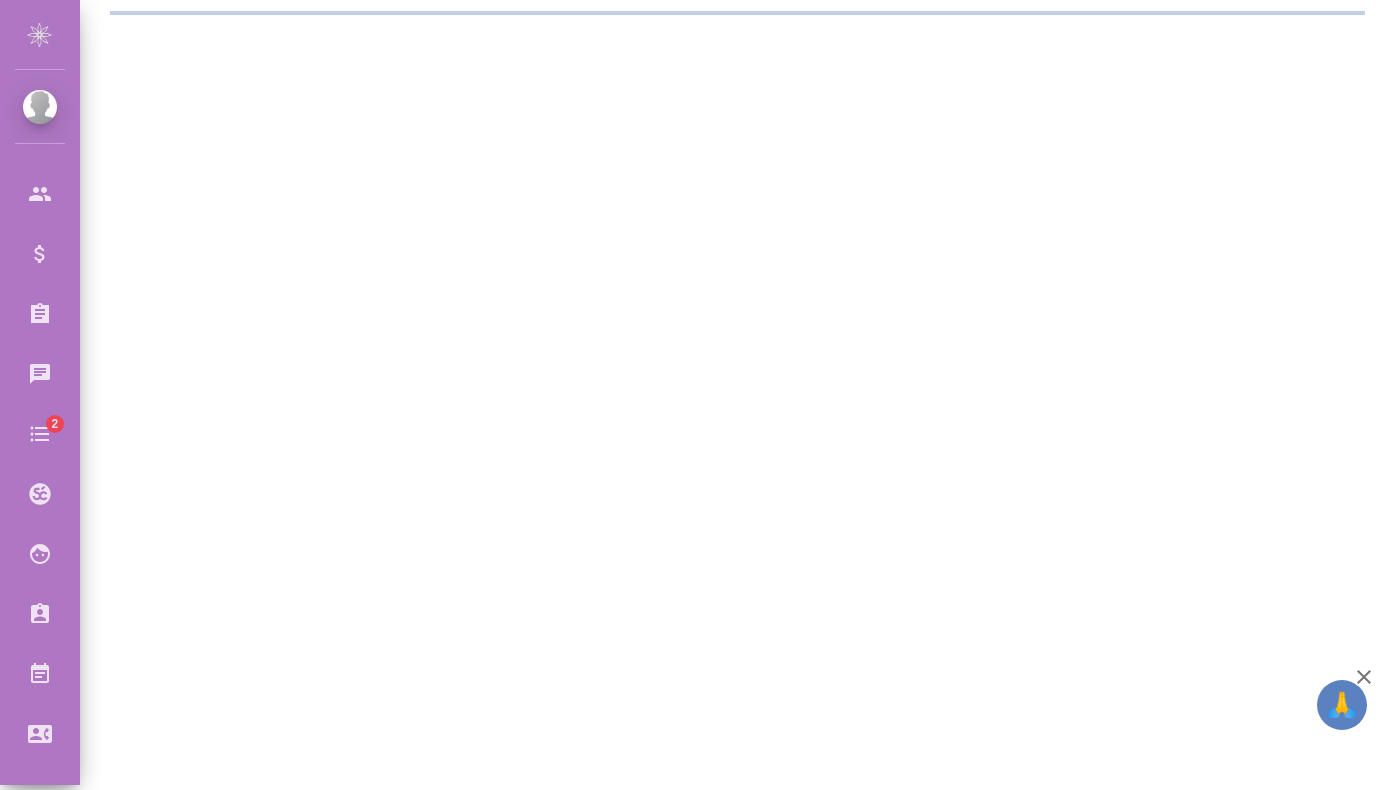 scroll, scrollTop: 0, scrollLeft: 0, axis: both 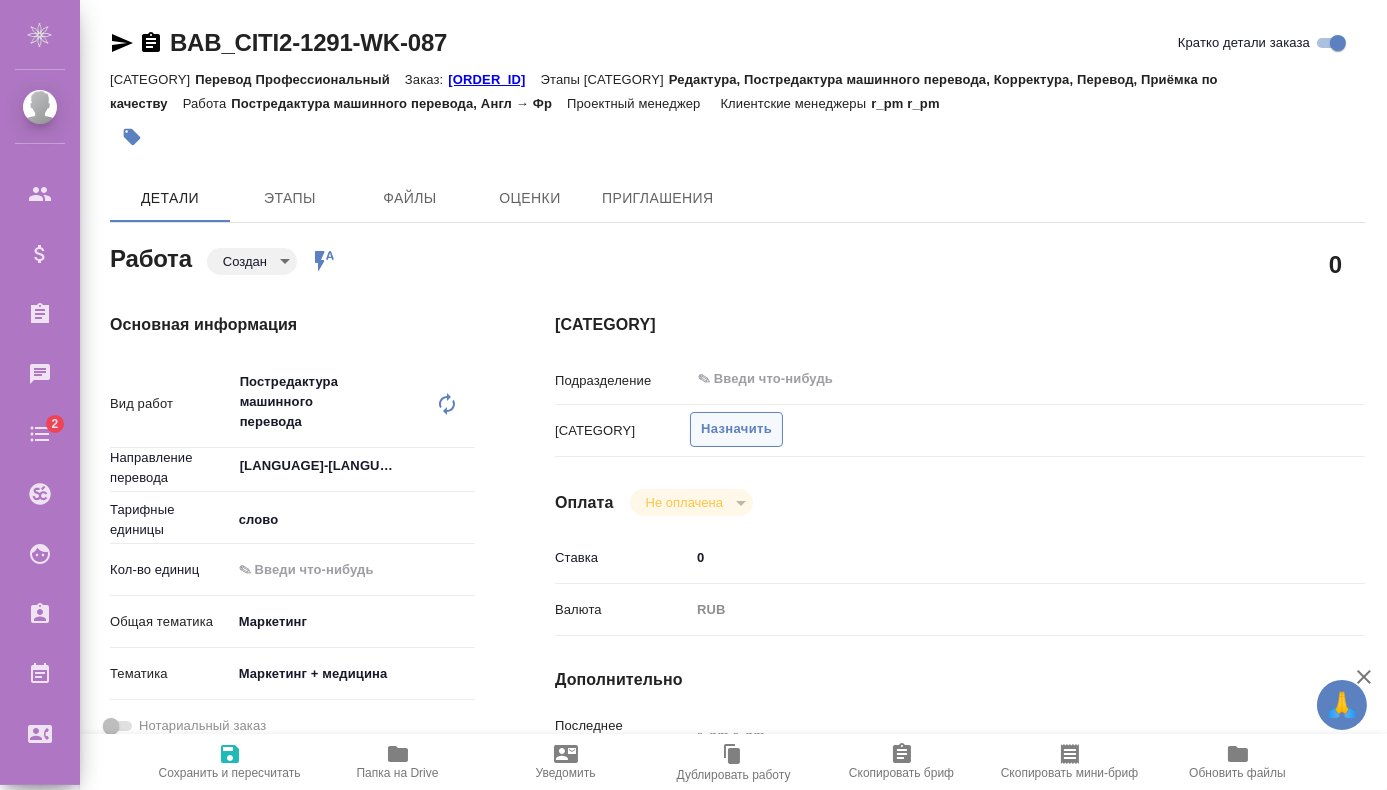 click on "Назначить" at bounding box center (736, 429) 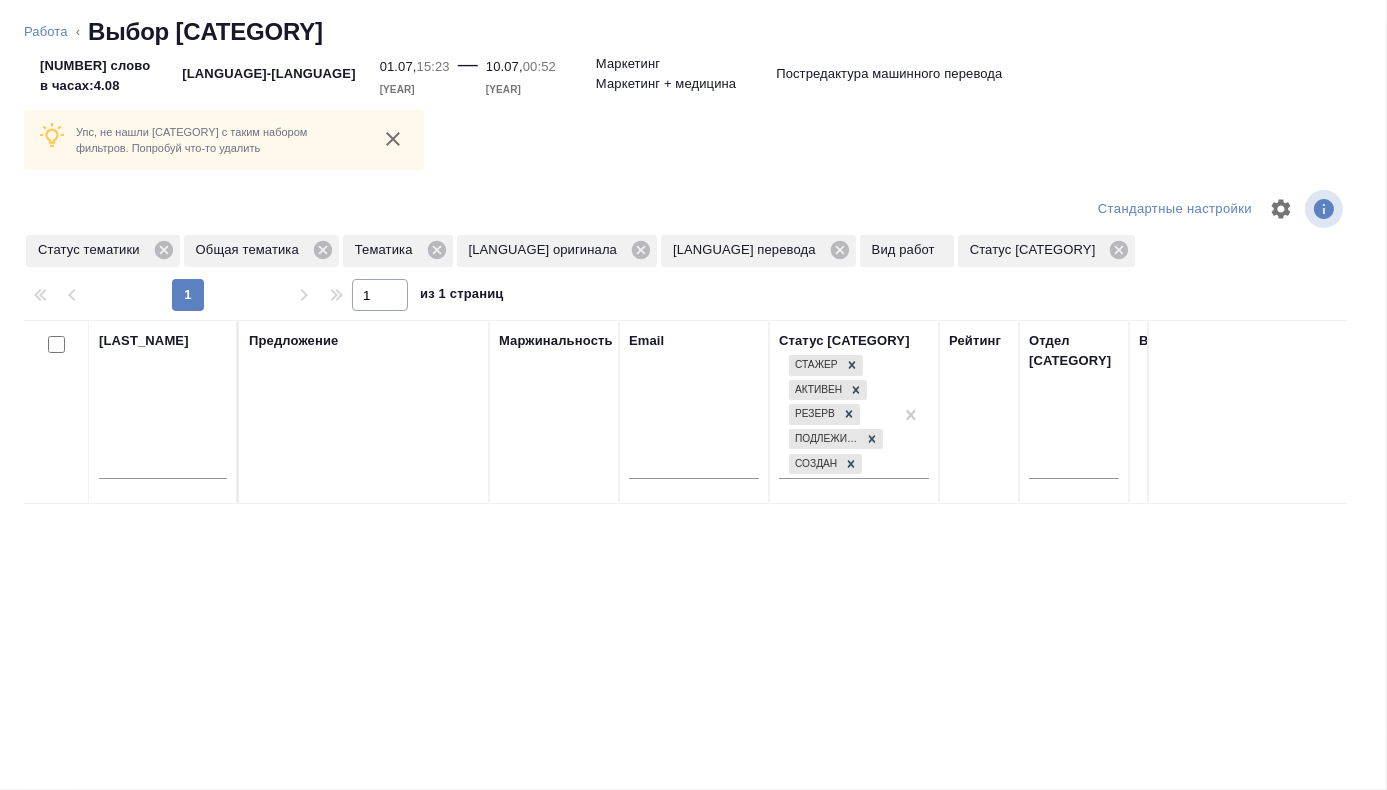 click on "2 040   слово в часах:  4.08 англ-фр 01.07,  15:23 2025 — 10.07,  00:52 2025 Маркетинг Маркетинг + медицина Постредактура машинного перевода" at bounding box center (693, 74) 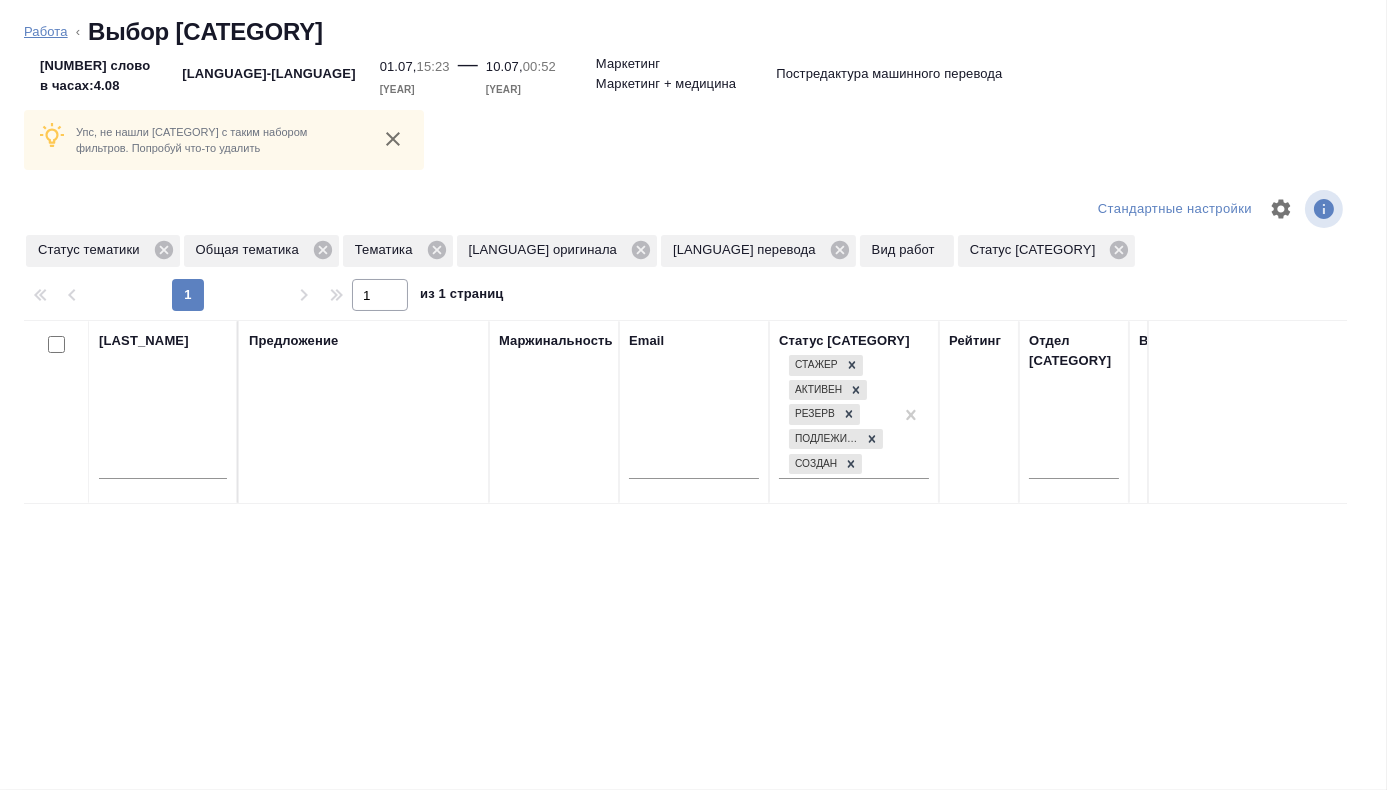 click on "Работа" at bounding box center (46, 31) 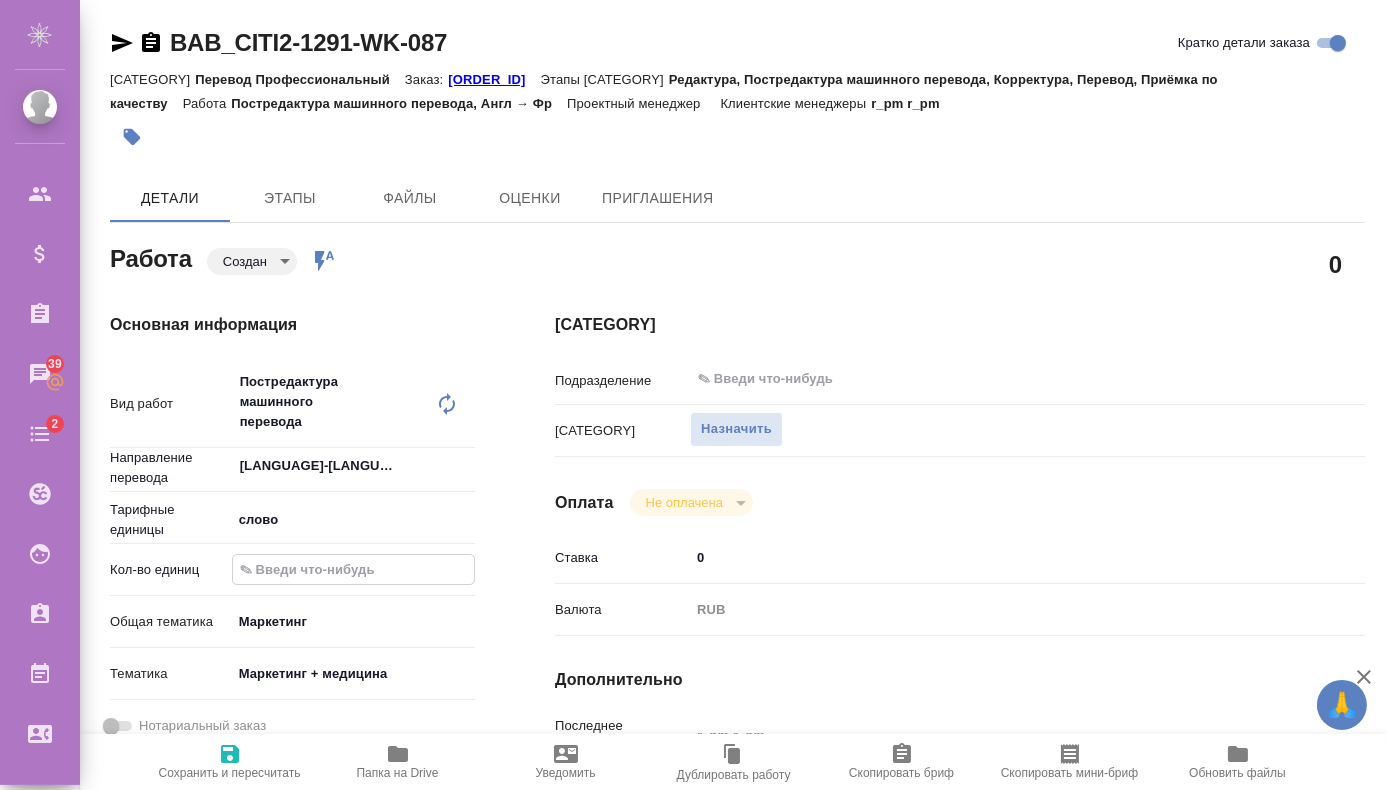 click on "2040" at bounding box center (353, 569) 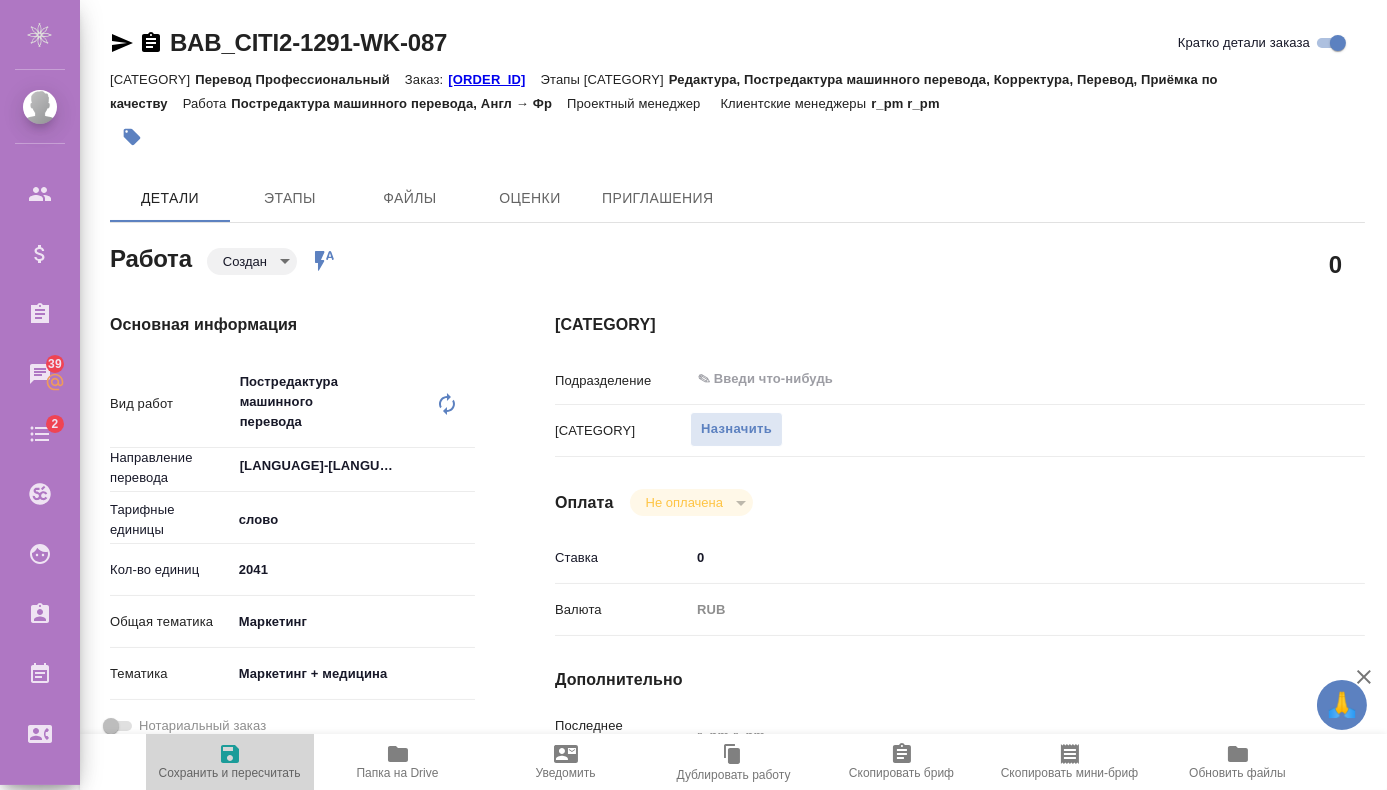 click on "Сохранить и пересчитать" at bounding box center [230, 761] 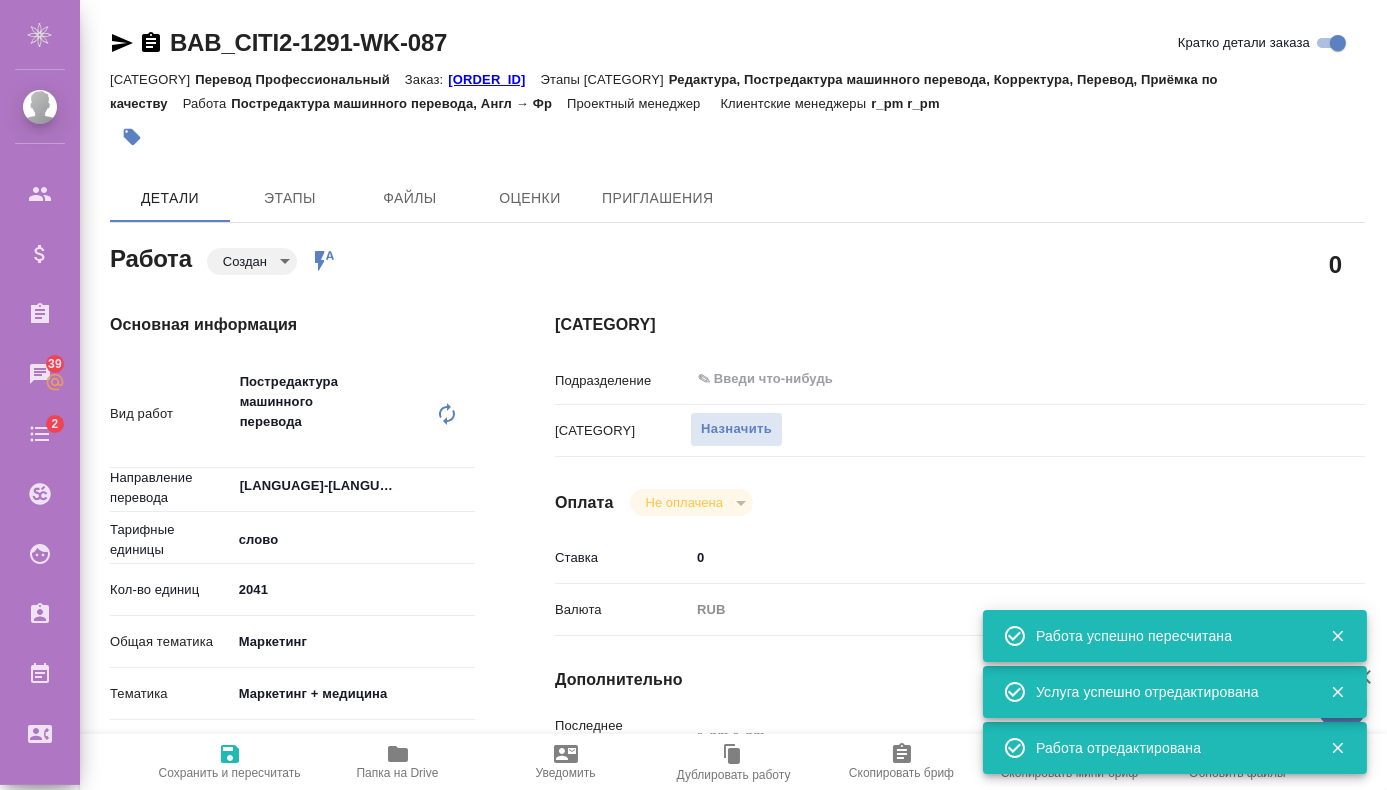 click on "[ID]" at bounding box center [494, 79] 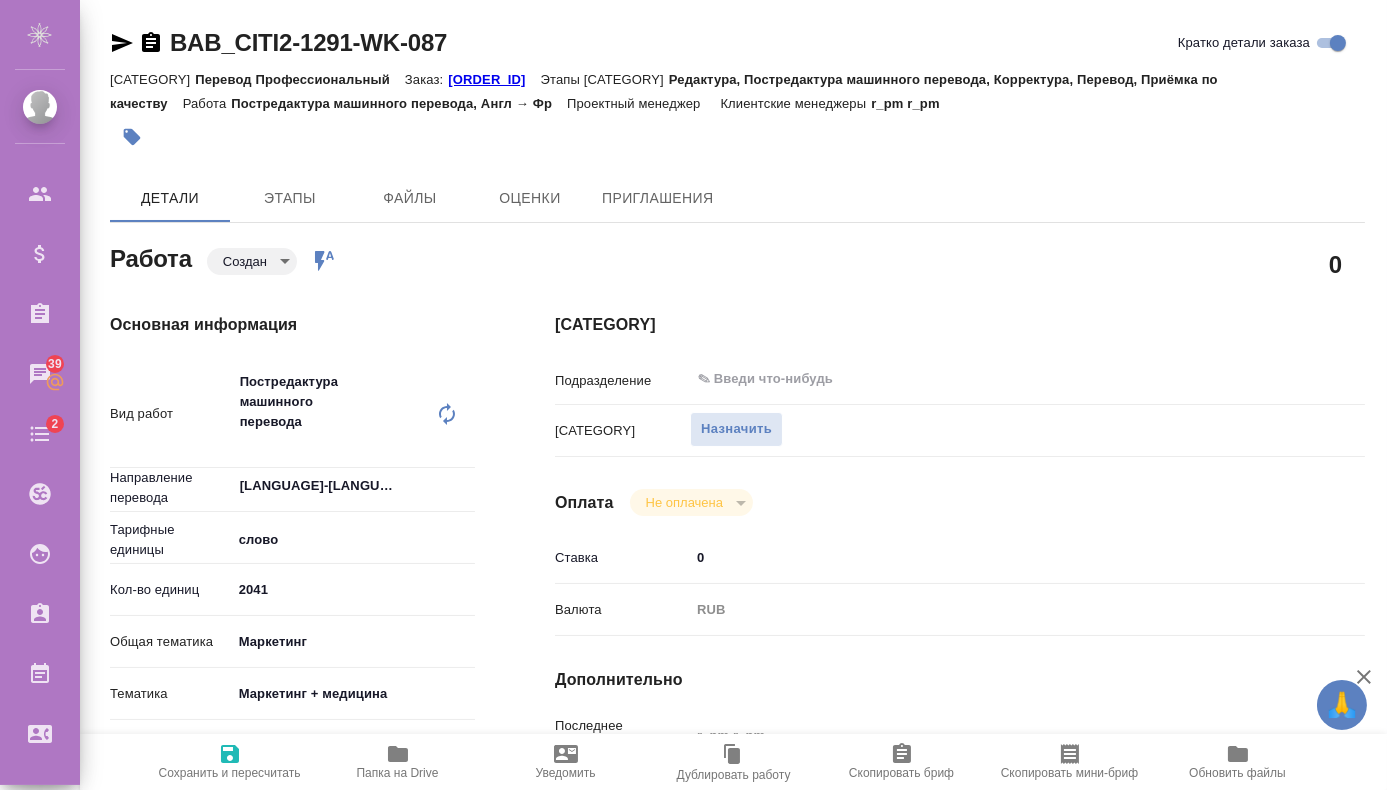 click on "Сохранить и пересчитать" at bounding box center [230, 773] 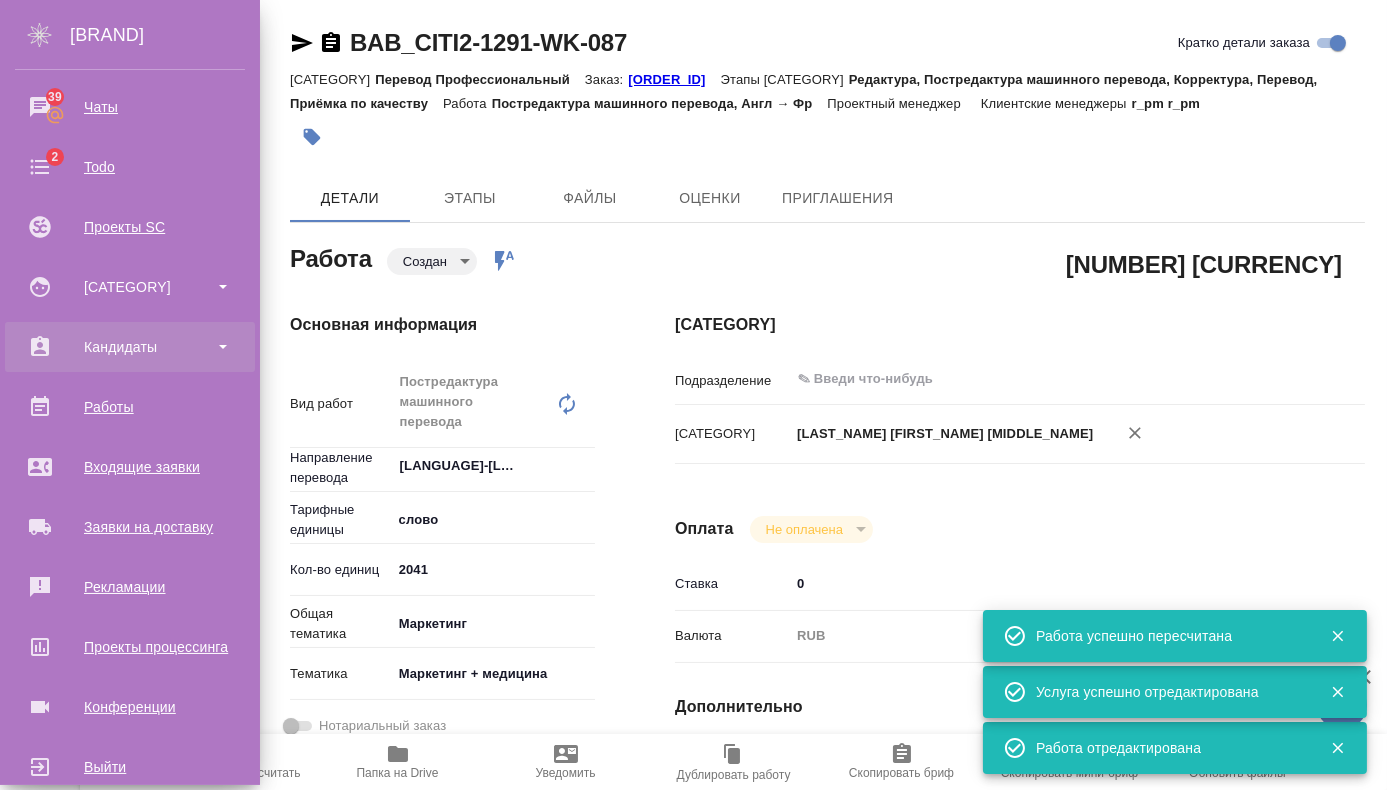 scroll, scrollTop: 304, scrollLeft: 0, axis: vertical 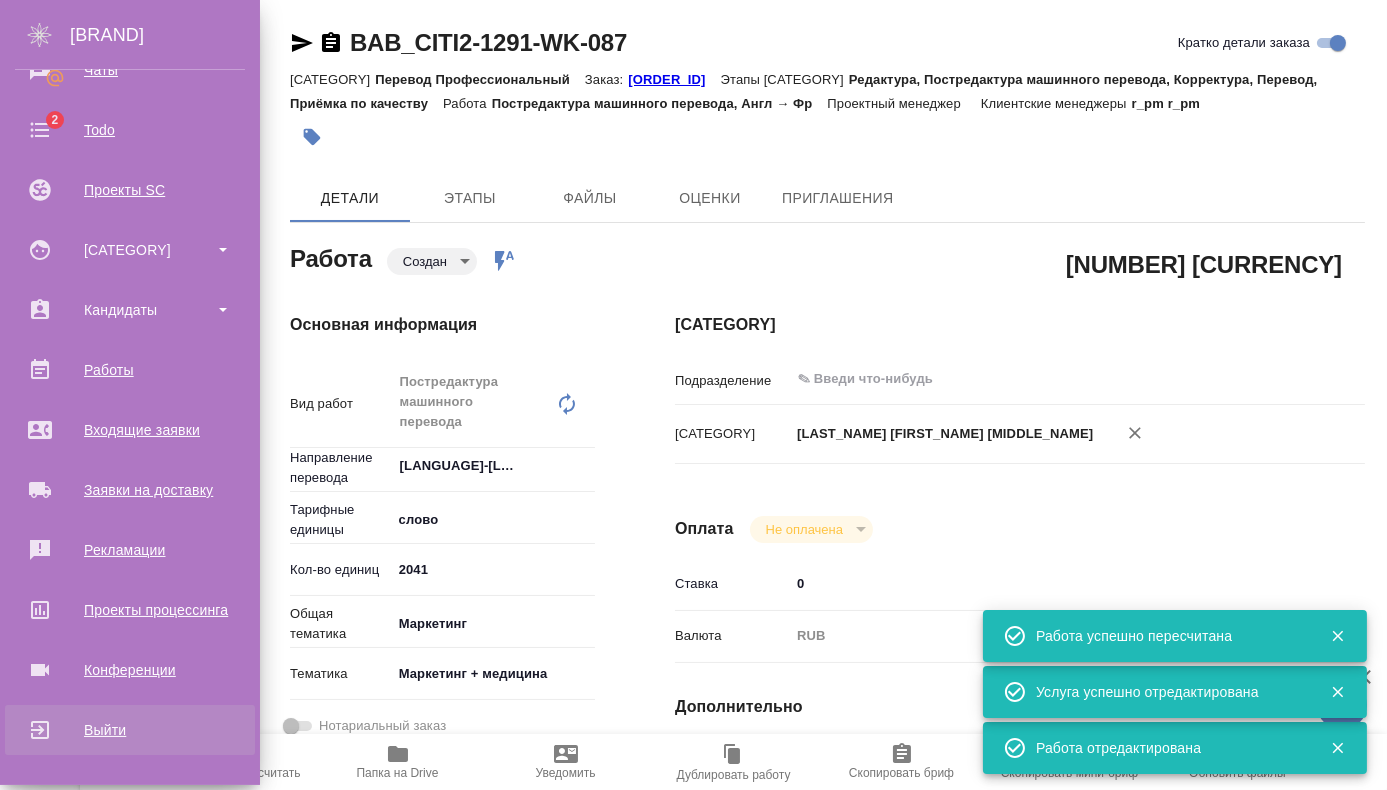 click on "Выйти" at bounding box center [130, 730] 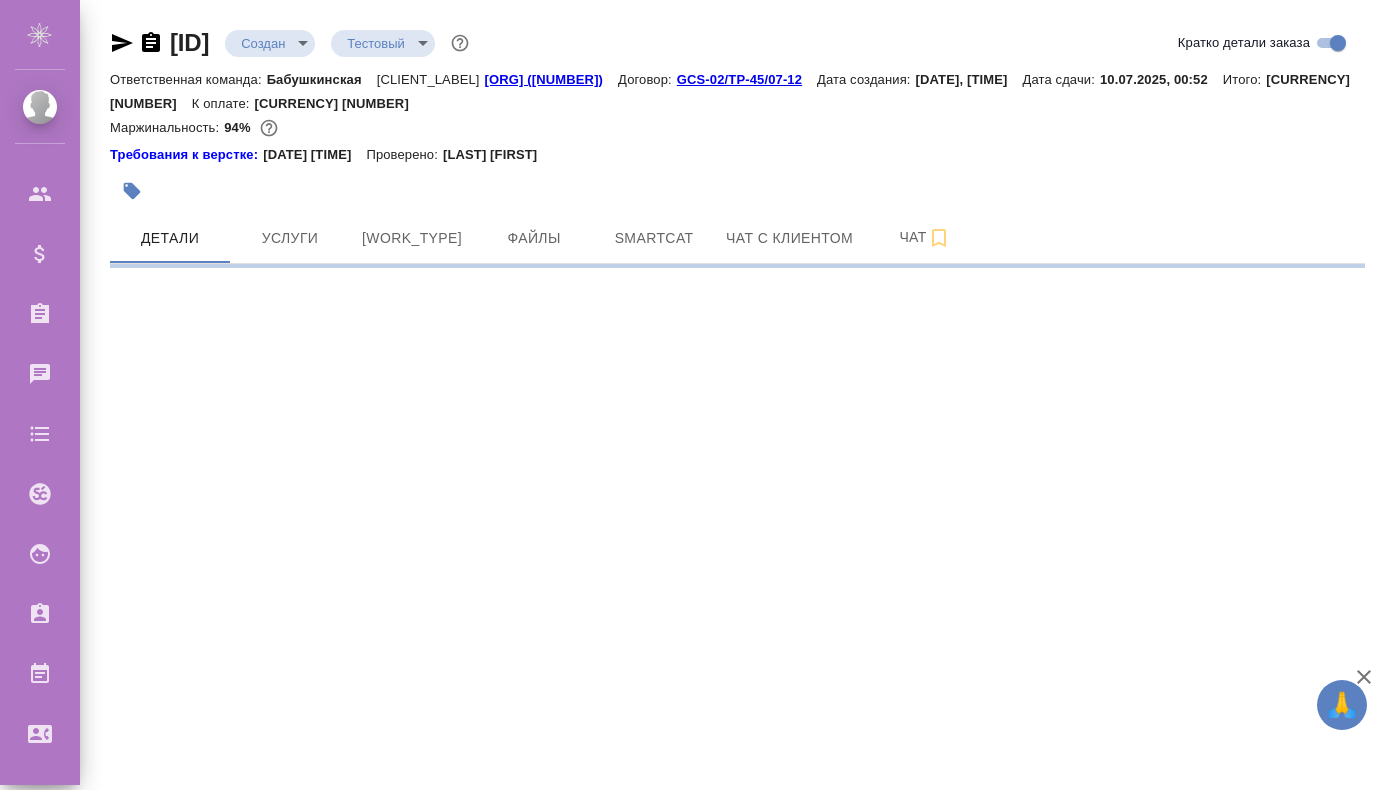 scroll, scrollTop: 0, scrollLeft: 0, axis: both 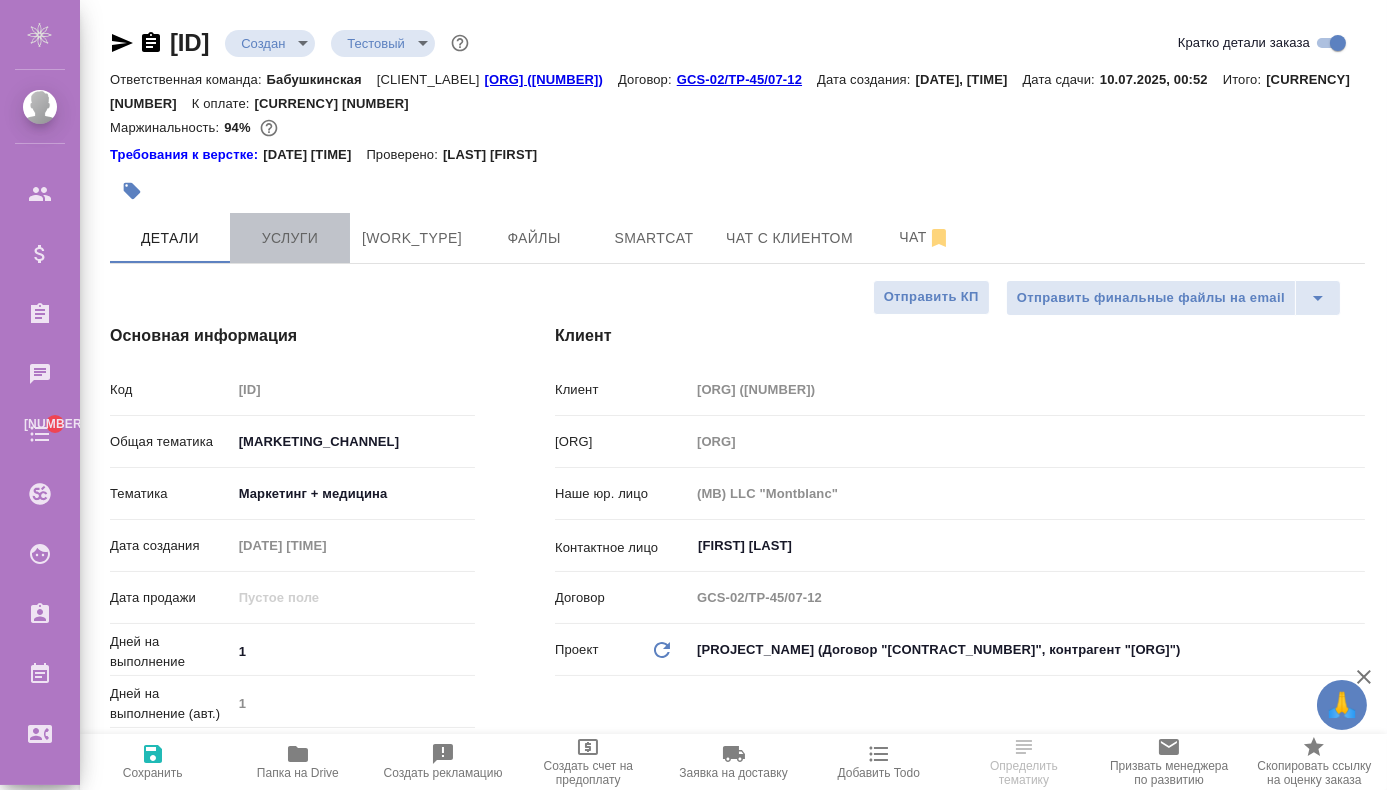 click on "Услуги" at bounding box center [170, 238] 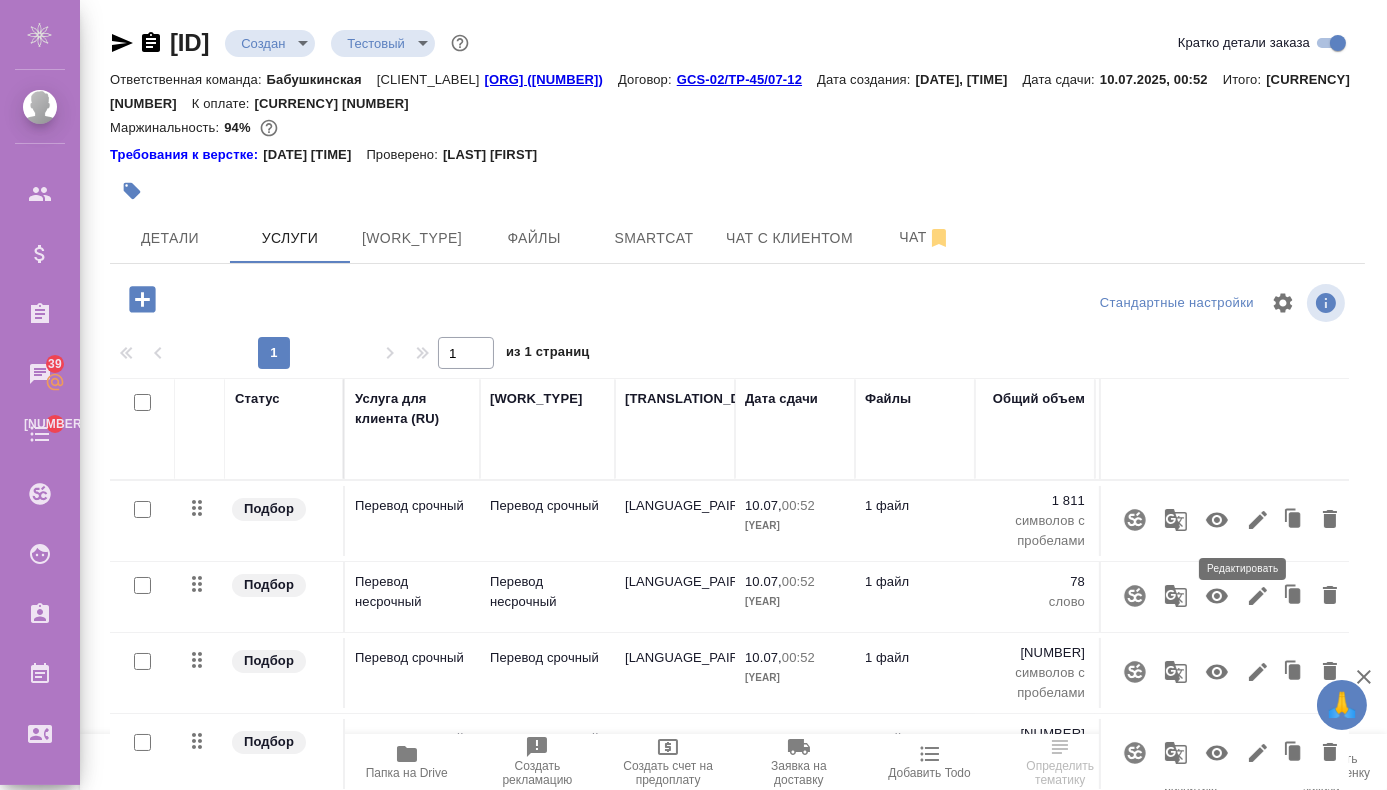 click at bounding box center [1258, 520] 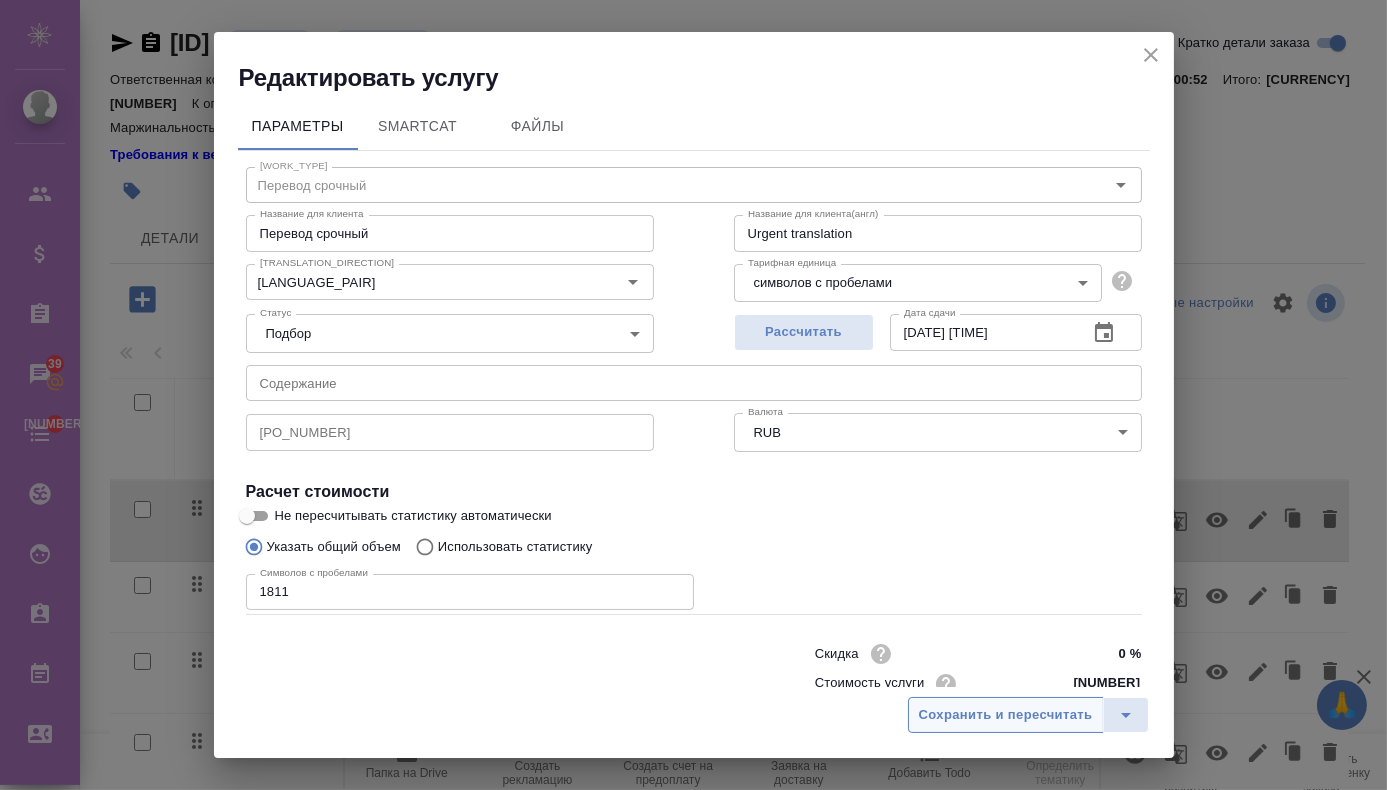 click on "Сохранить и пересчитать" at bounding box center (1006, 715) 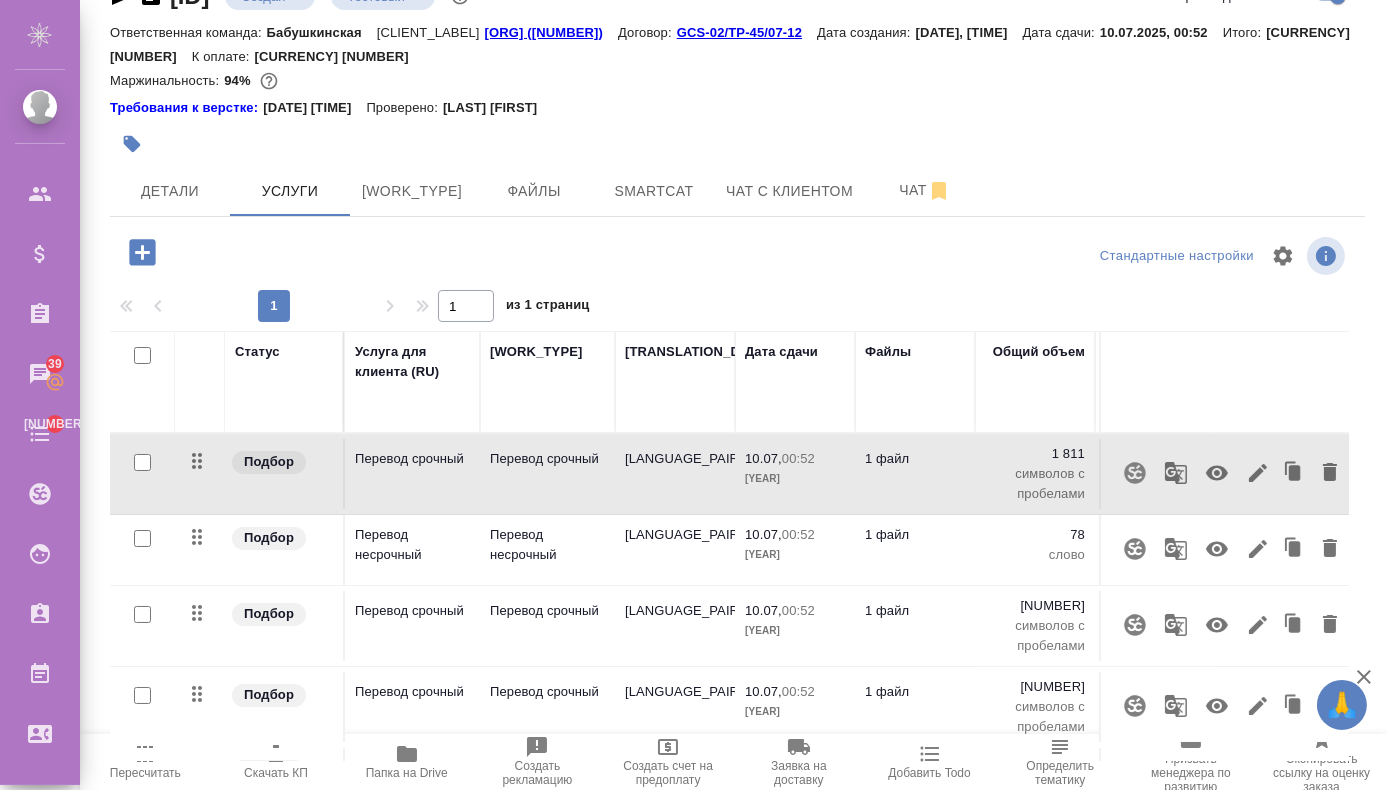 scroll, scrollTop: 56, scrollLeft: 0, axis: vertical 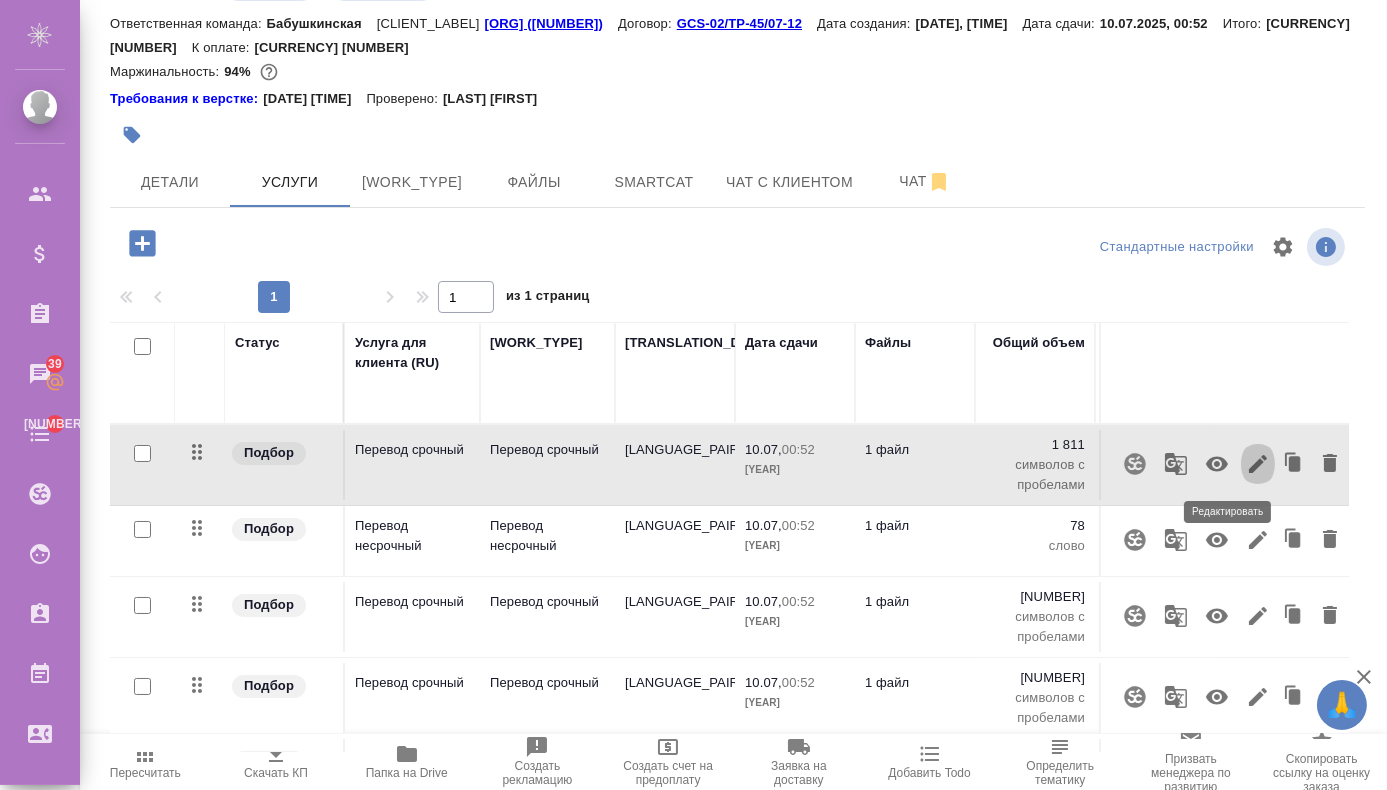click at bounding box center [1258, 464] 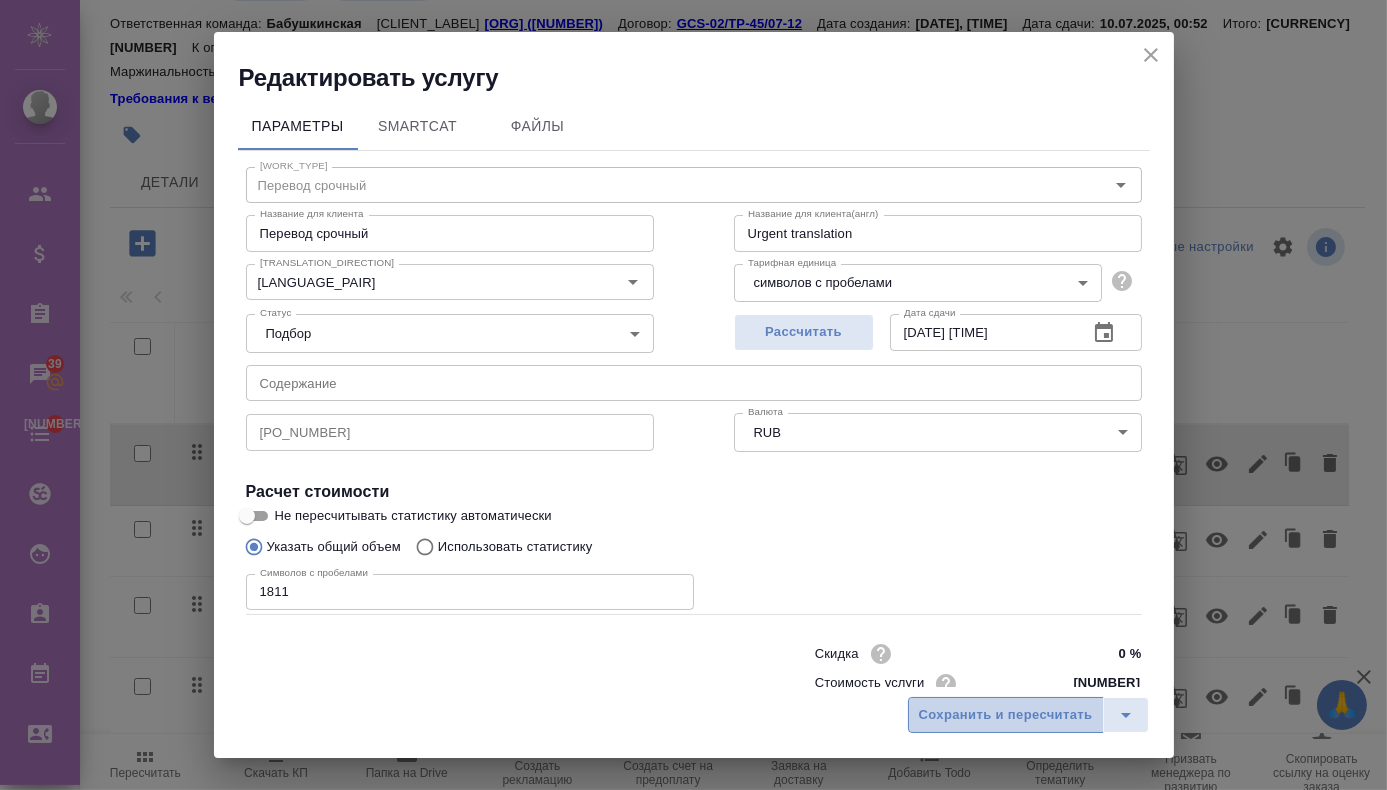 click on "Сохранить и пересчитать" at bounding box center [1006, 715] 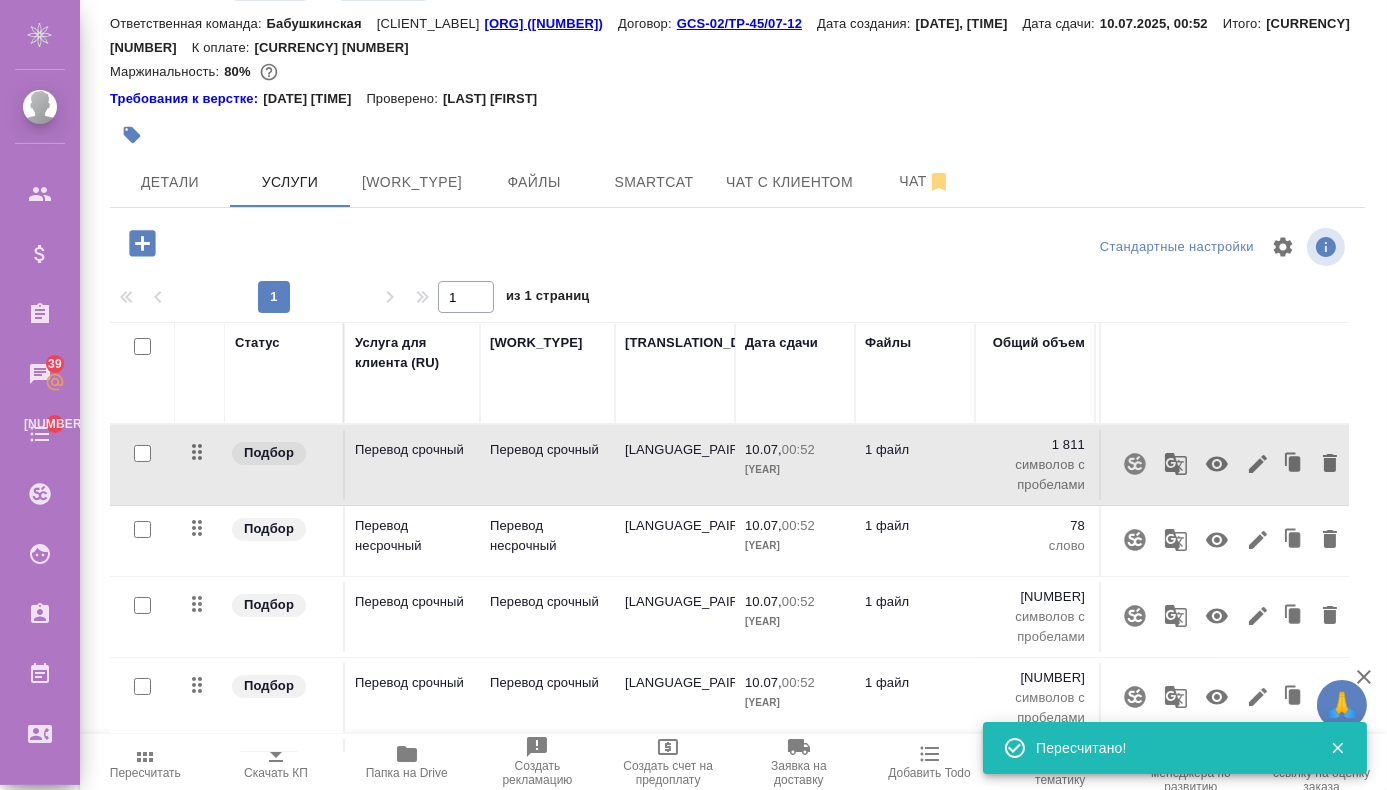 scroll, scrollTop: 68, scrollLeft: 0, axis: vertical 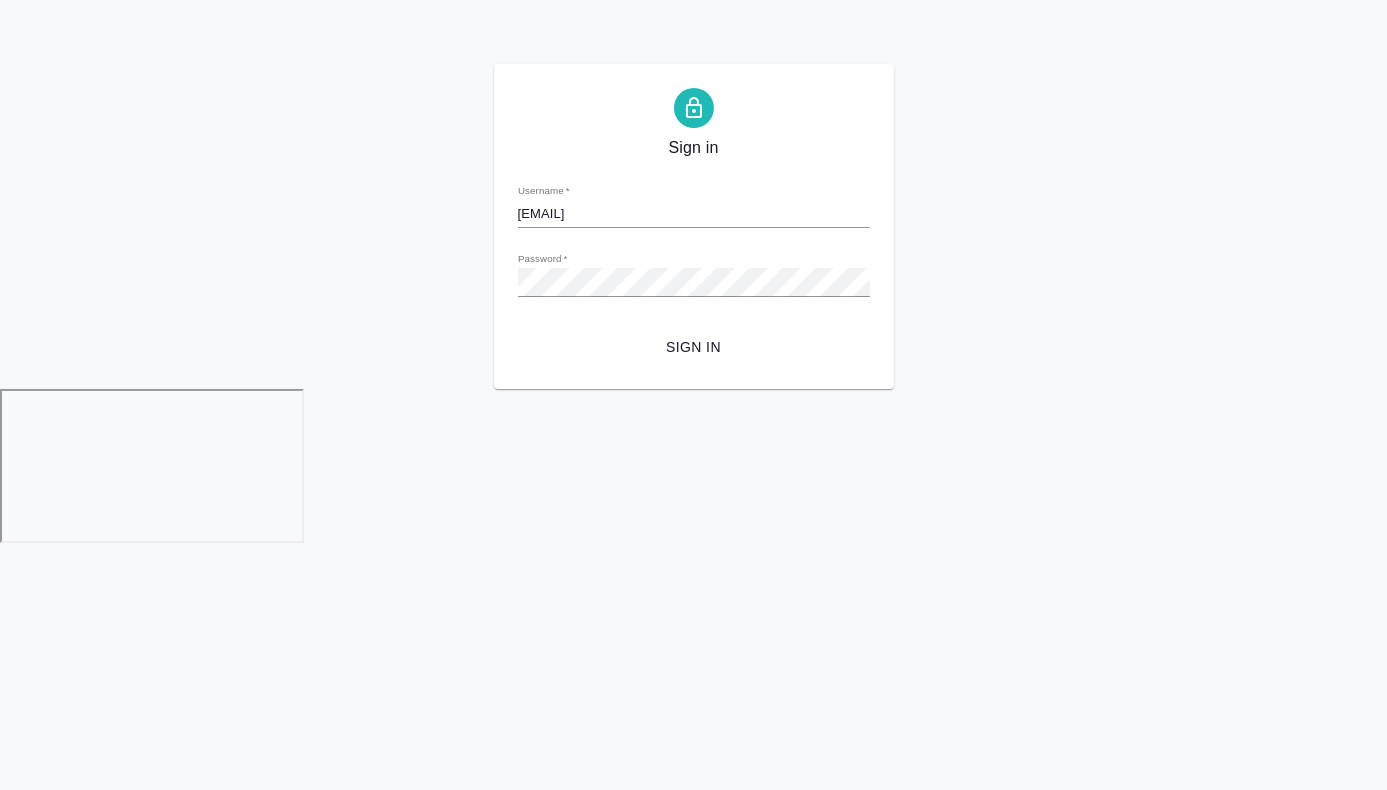 click on "r_pm@awatera.com" at bounding box center [694, 214] 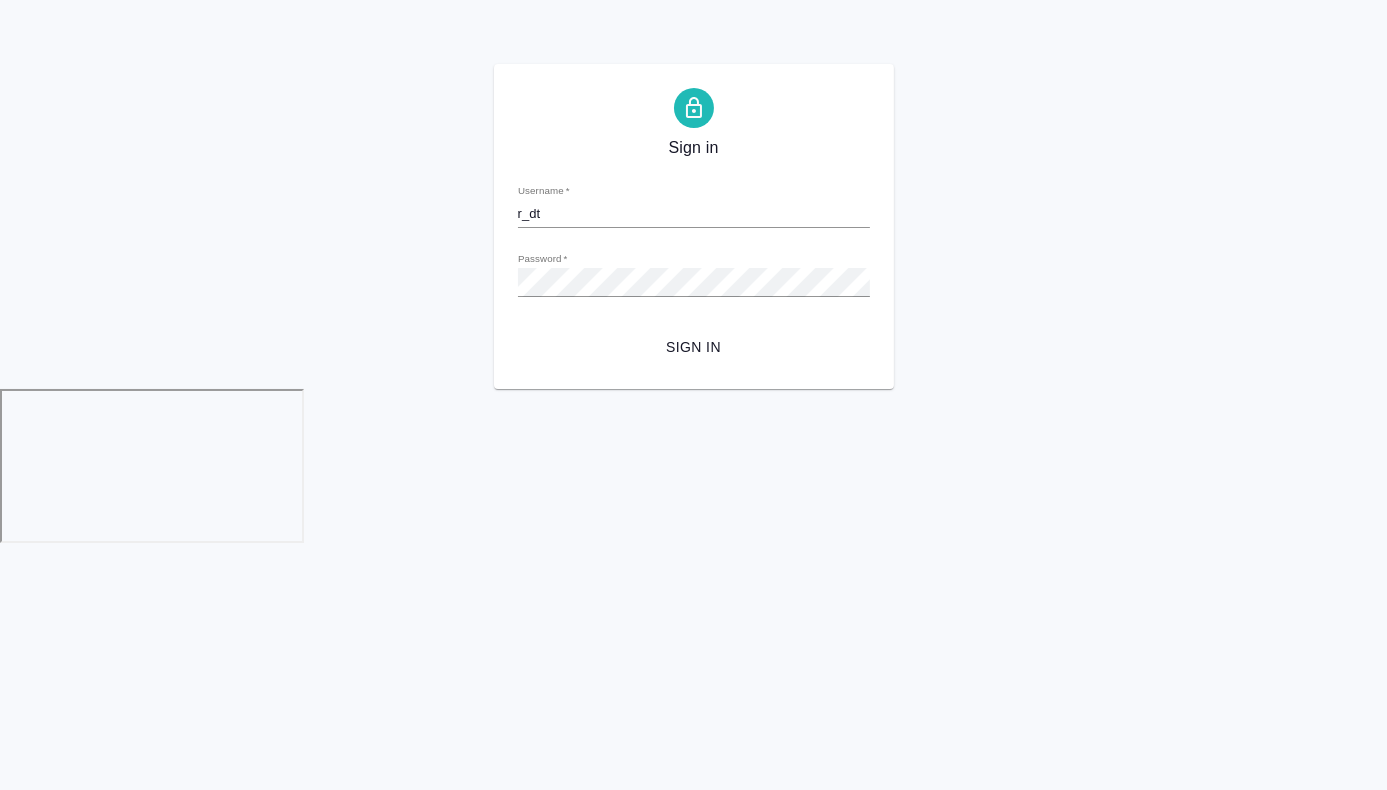 type on "r_dtp@awatera.com" 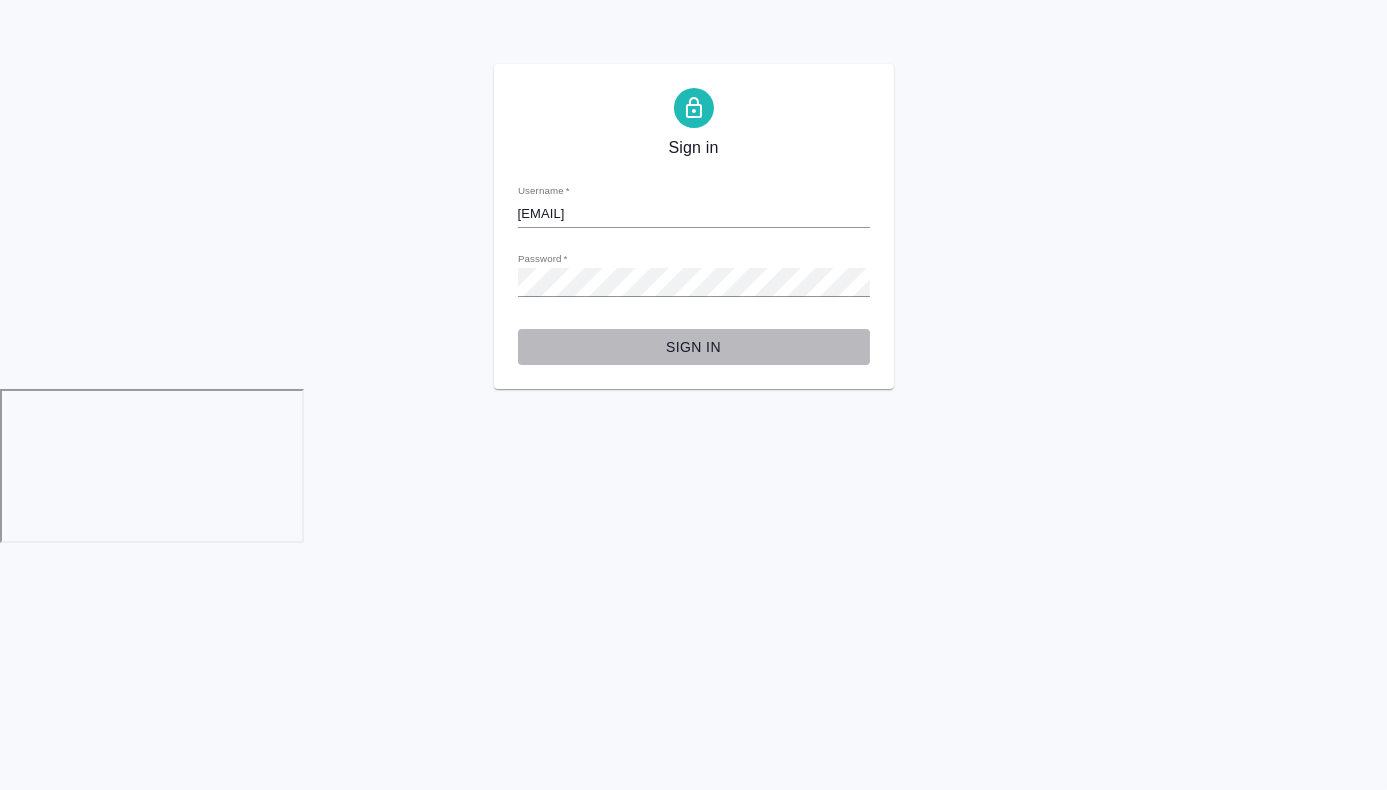 click on "Sign in" at bounding box center [694, 347] 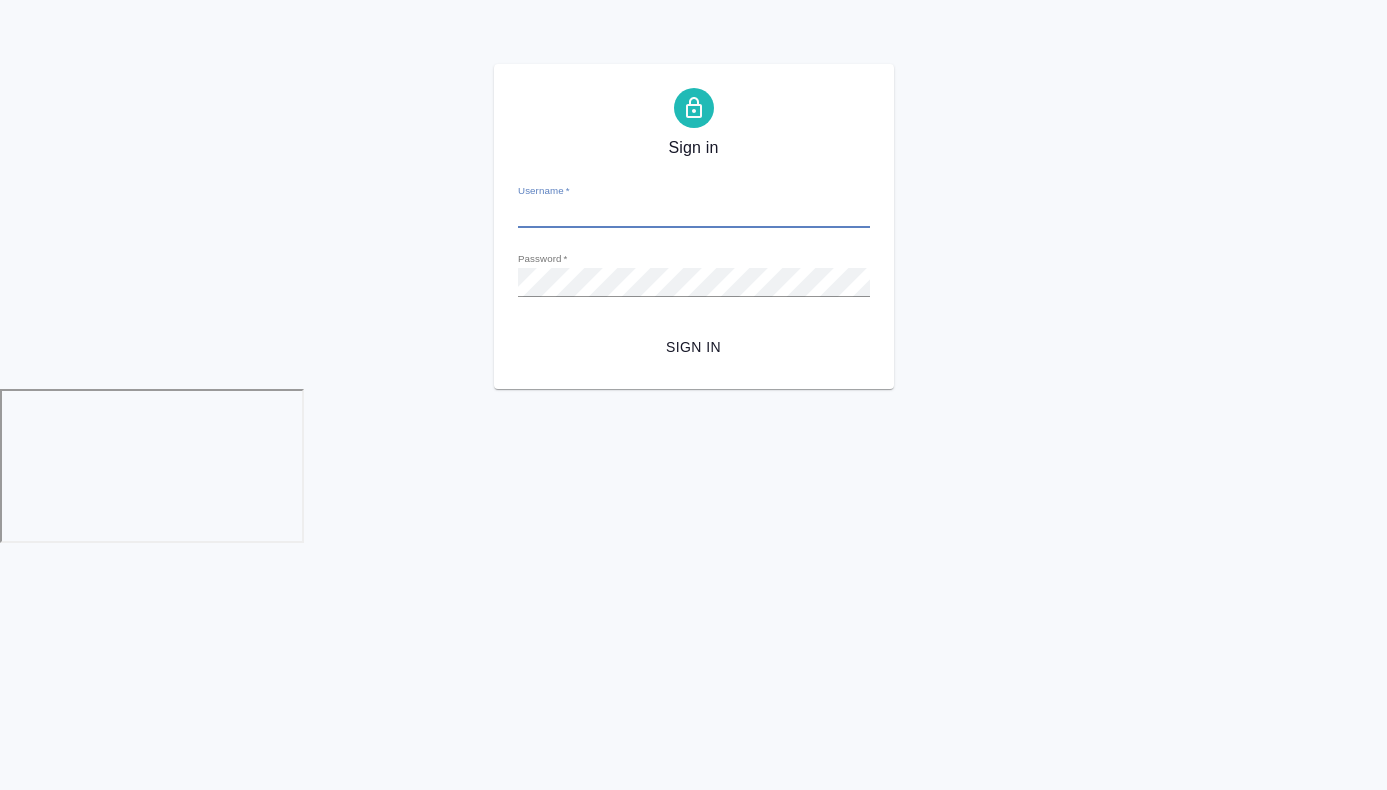 scroll, scrollTop: 0, scrollLeft: 0, axis: both 